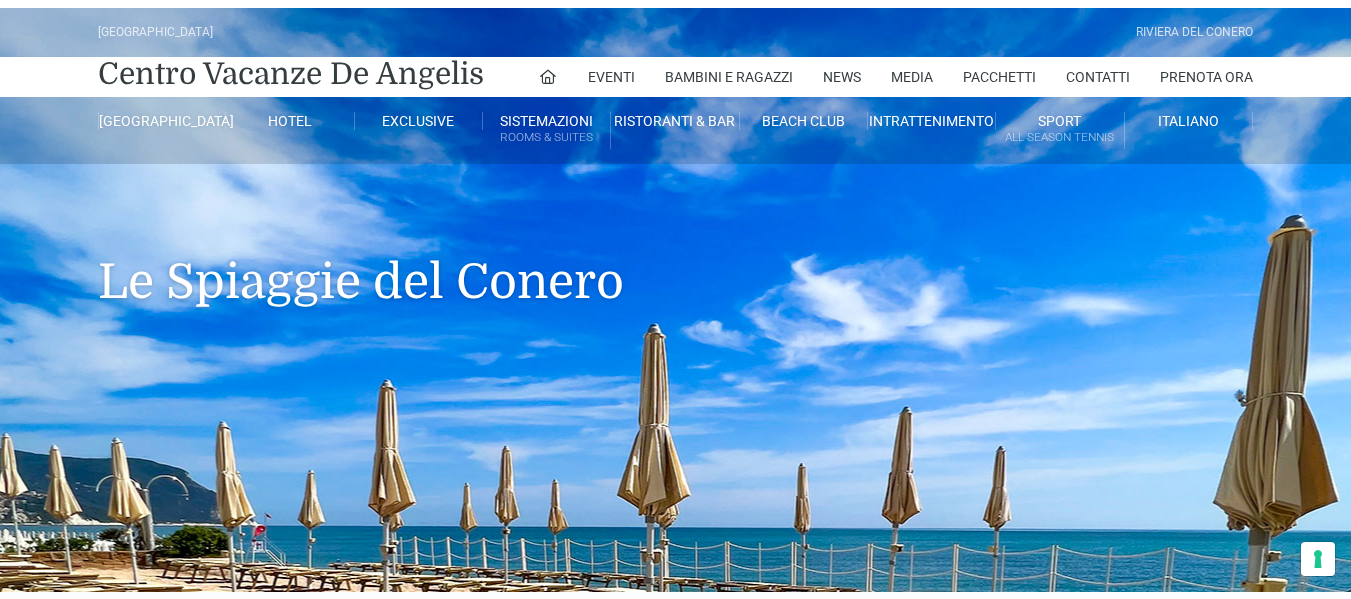 scroll, scrollTop: 0, scrollLeft: 0, axis: both 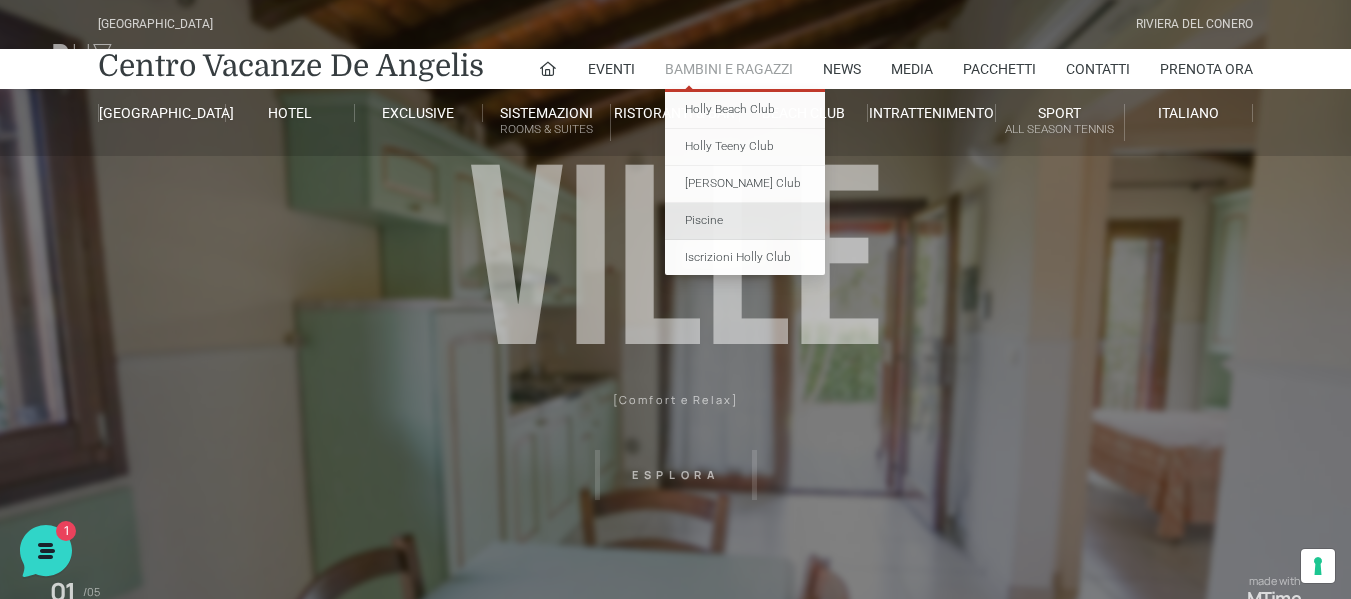 click on "Piscine" at bounding box center (745, 221) 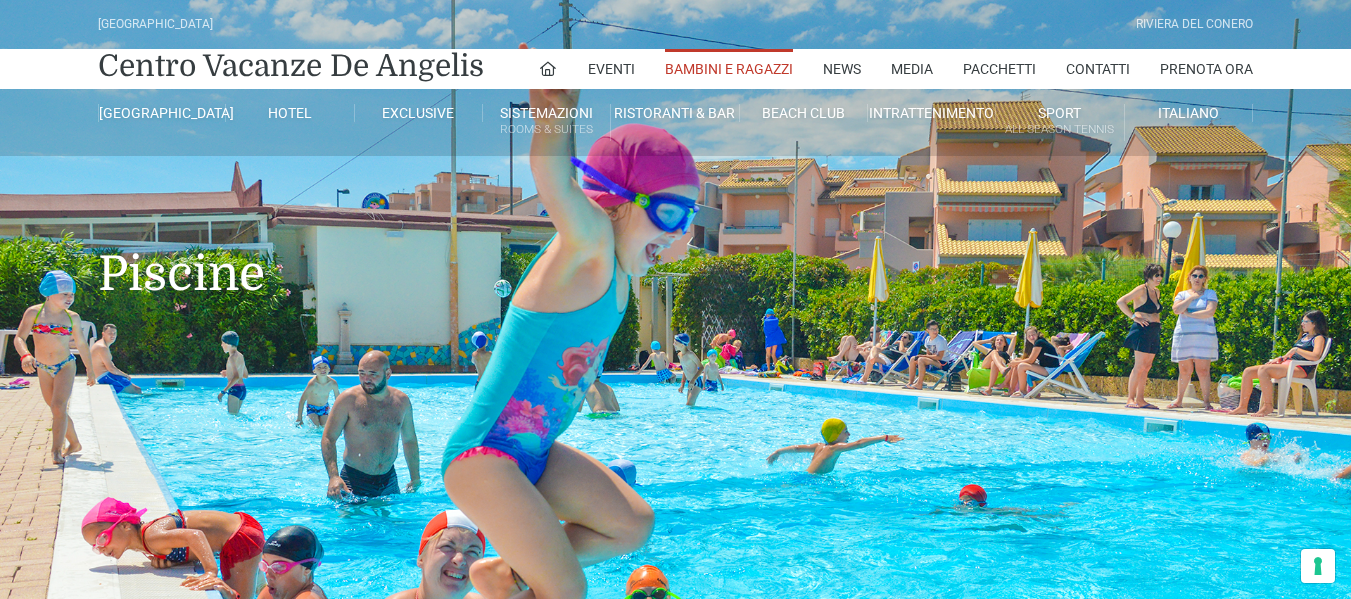 scroll, scrollTop: 0, scrollLeft: 0, axis: both 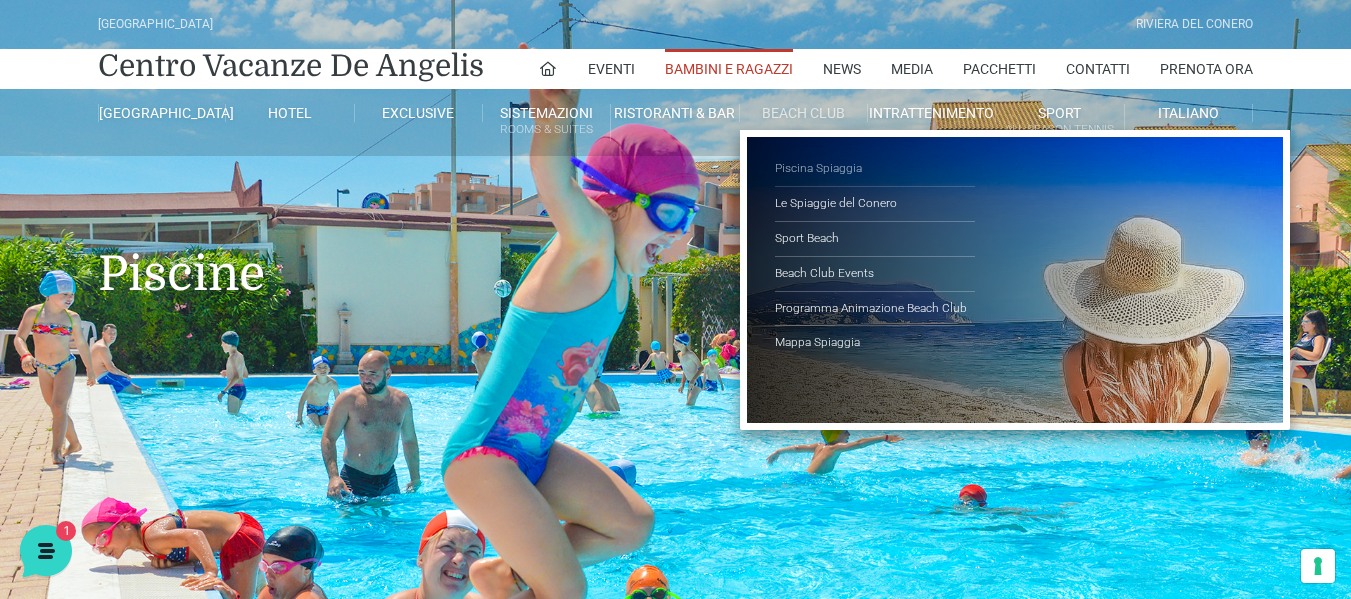 click on "Piscina Spiaggia" at bounding box center [875, 169] 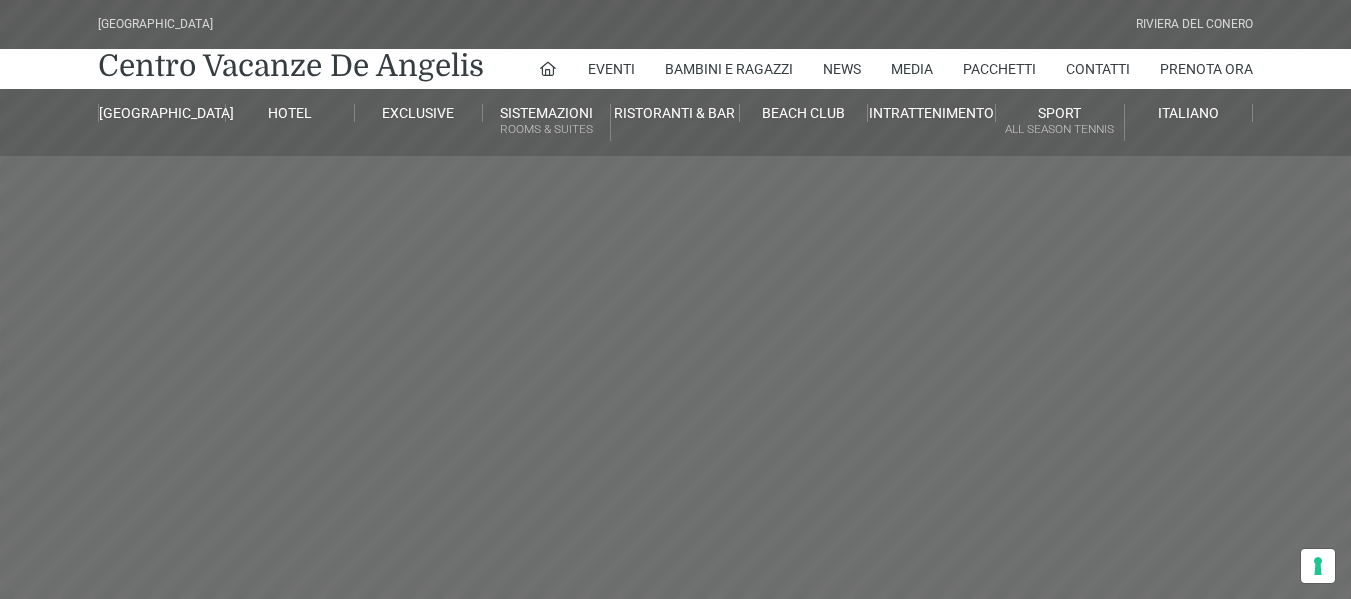 scroll, scrollTop: 0, scrollLeft: 0, axis: both 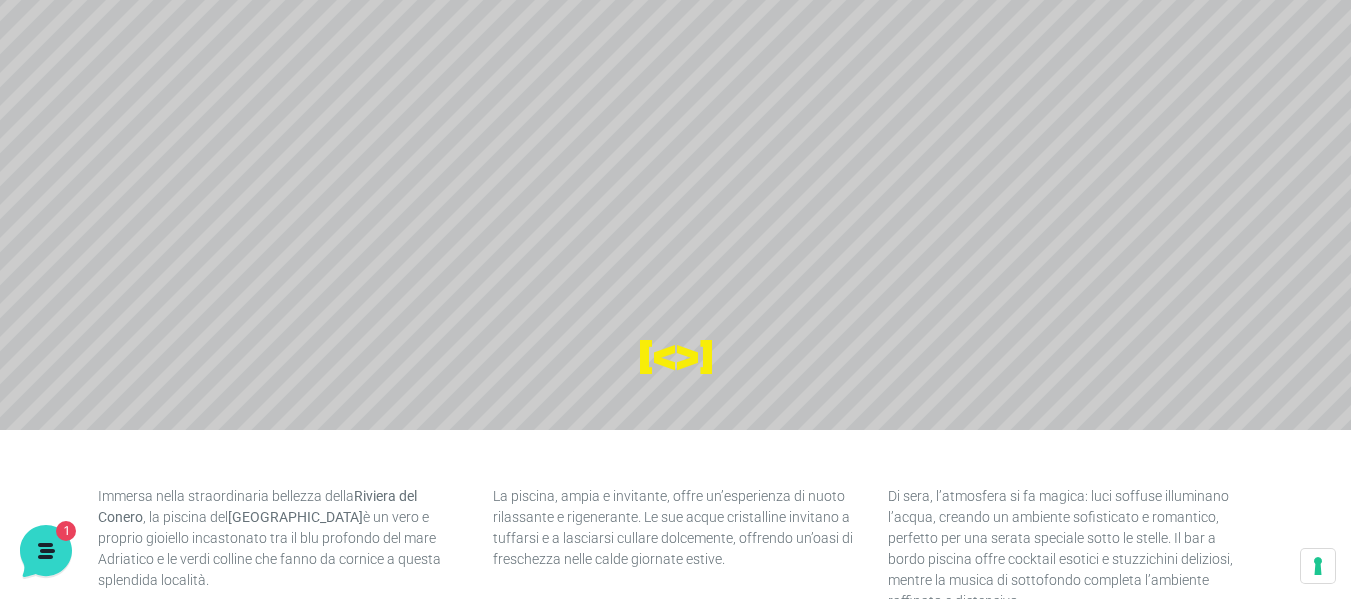 drag, startPoint x: 1345, startPoint y: 89, endPoint x: 1365, endPoint y: 90, distance: 20.024984 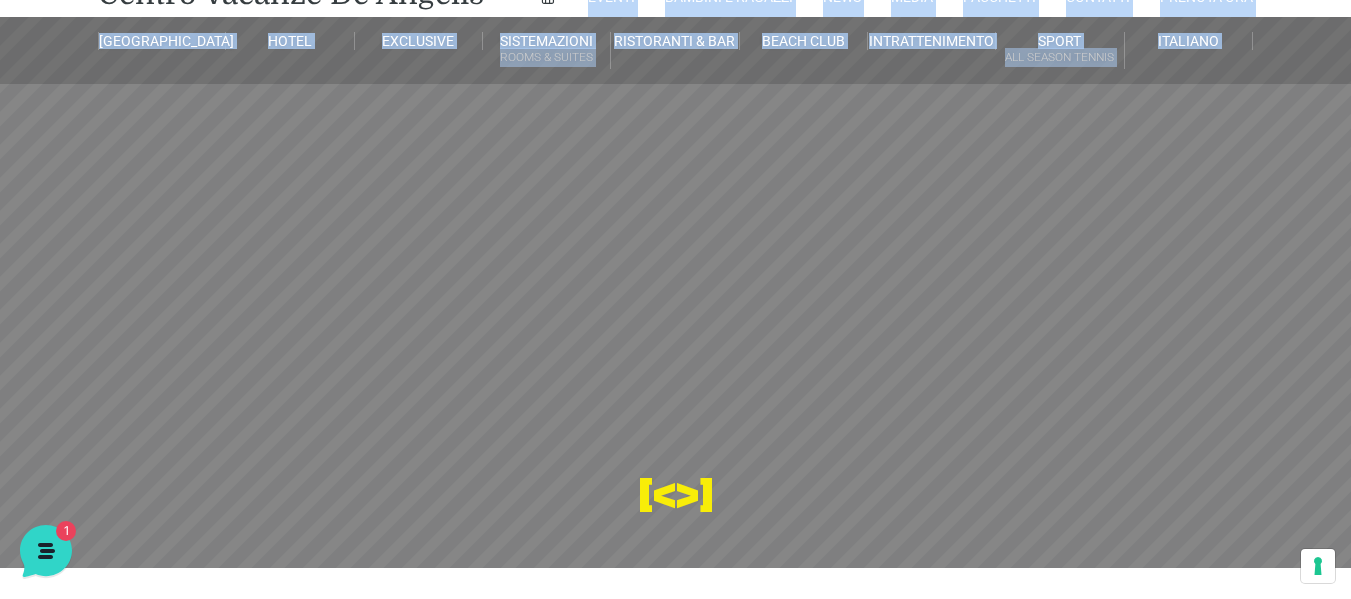 scroll, scrollTop: 0, scrollLeft: 0, axis: both 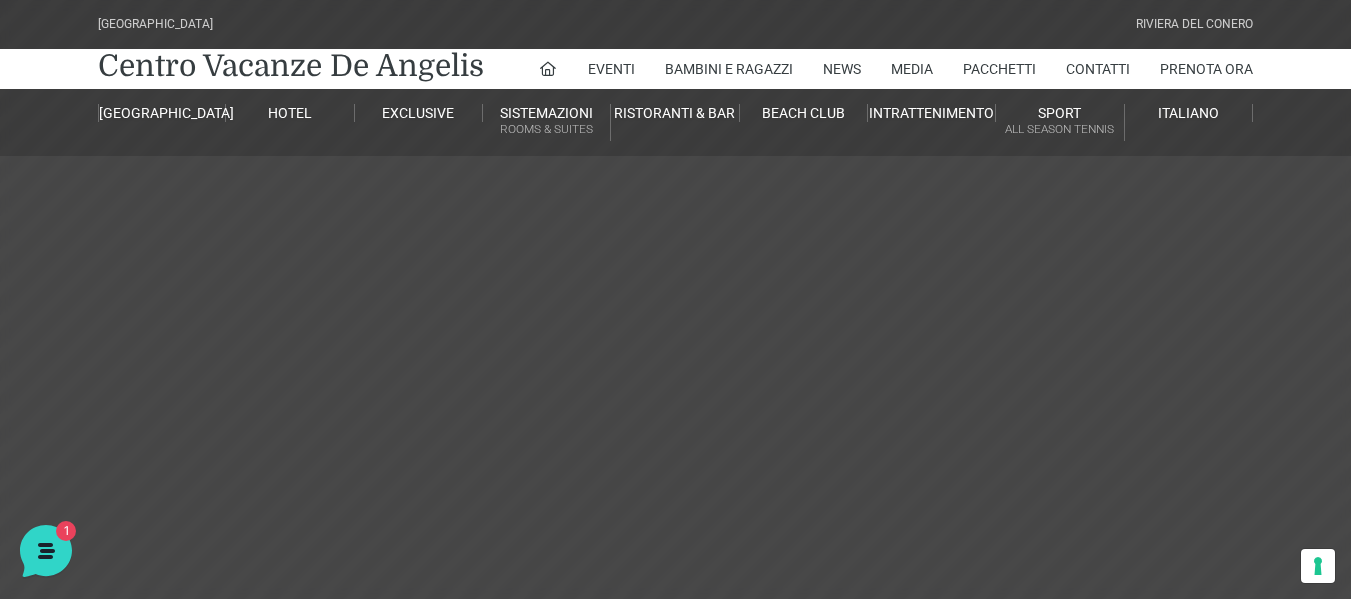 click on "[GEOGRAPHIC_DATA]
[GEOGRAPHIC_DATA]" at bounding box center [676, 24] 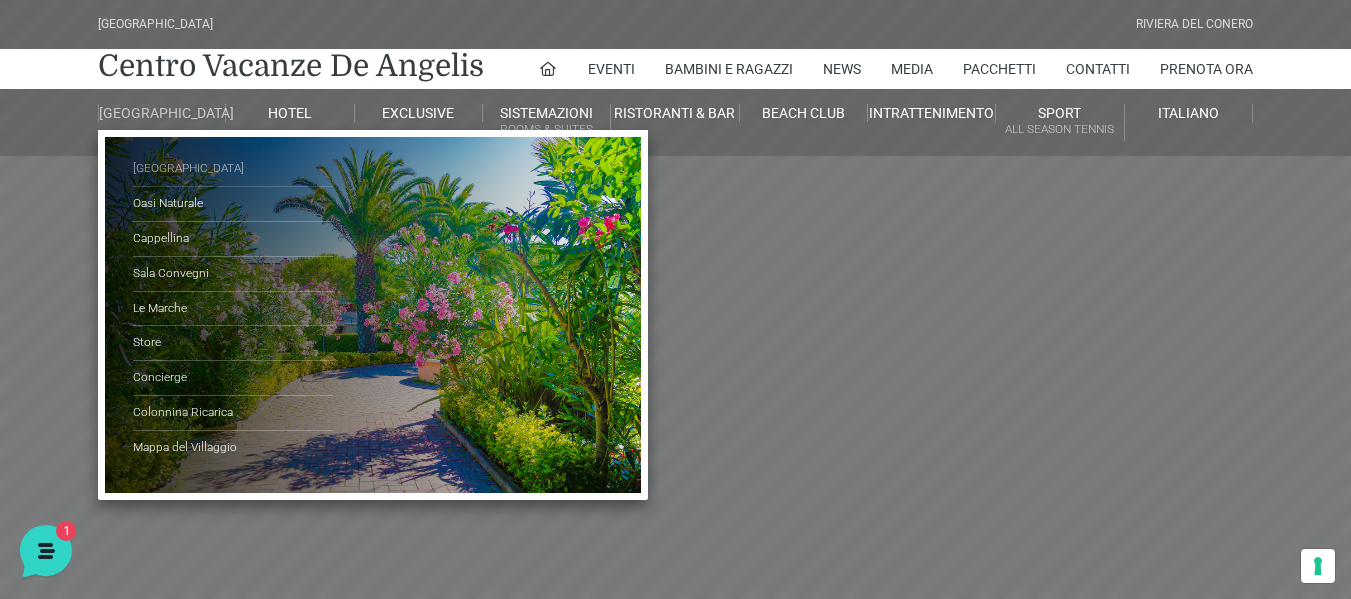 click on "[GEOGRAPHIC_DATA]" at bounding box center [233, 169] 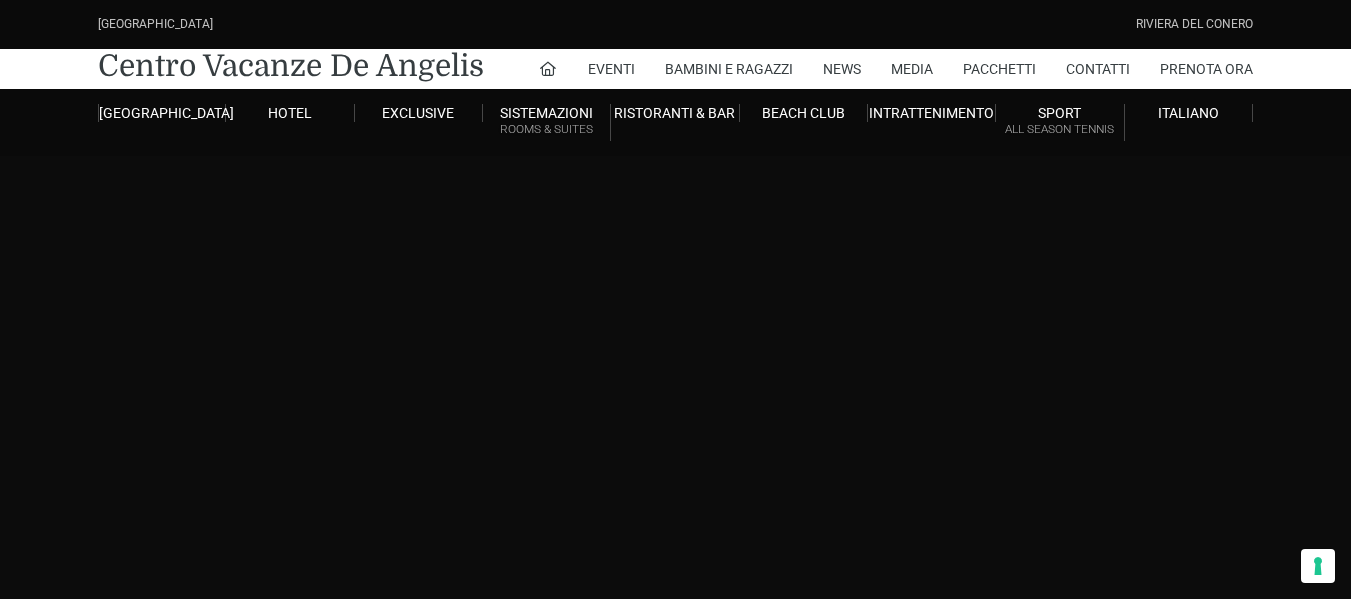 scroll, scrollTop: 0, scrollLeft: 0, axis: both 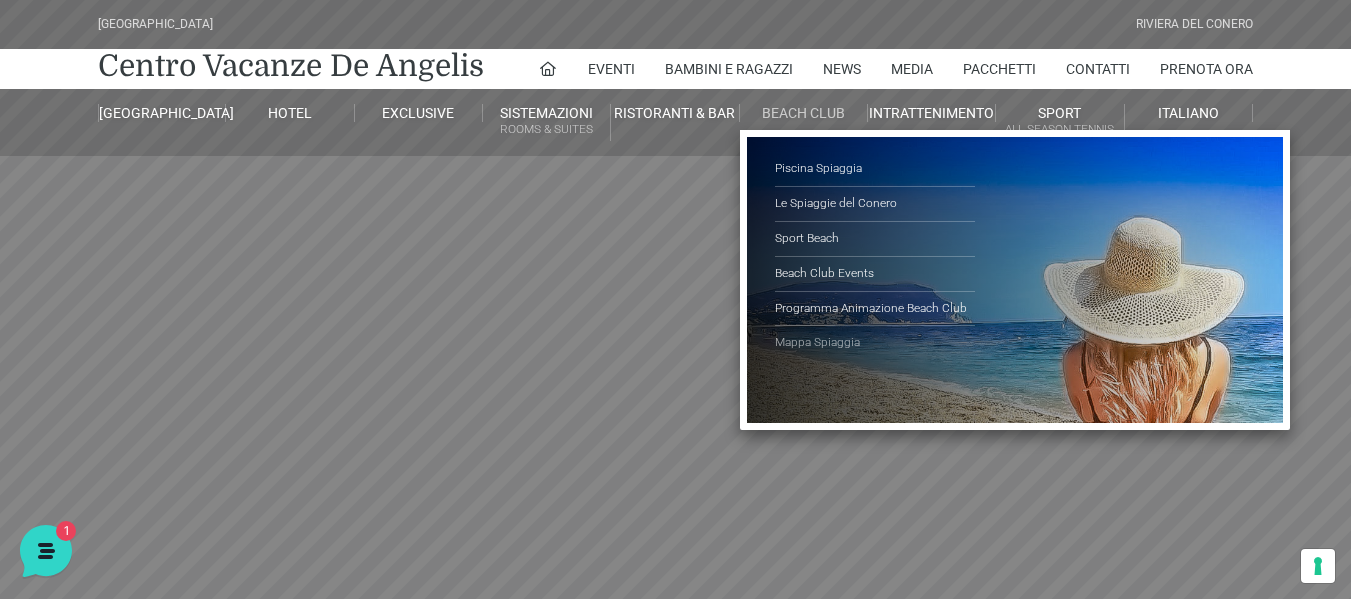 click on "Mappa Spiaggia" at bounding box center [875, 343] 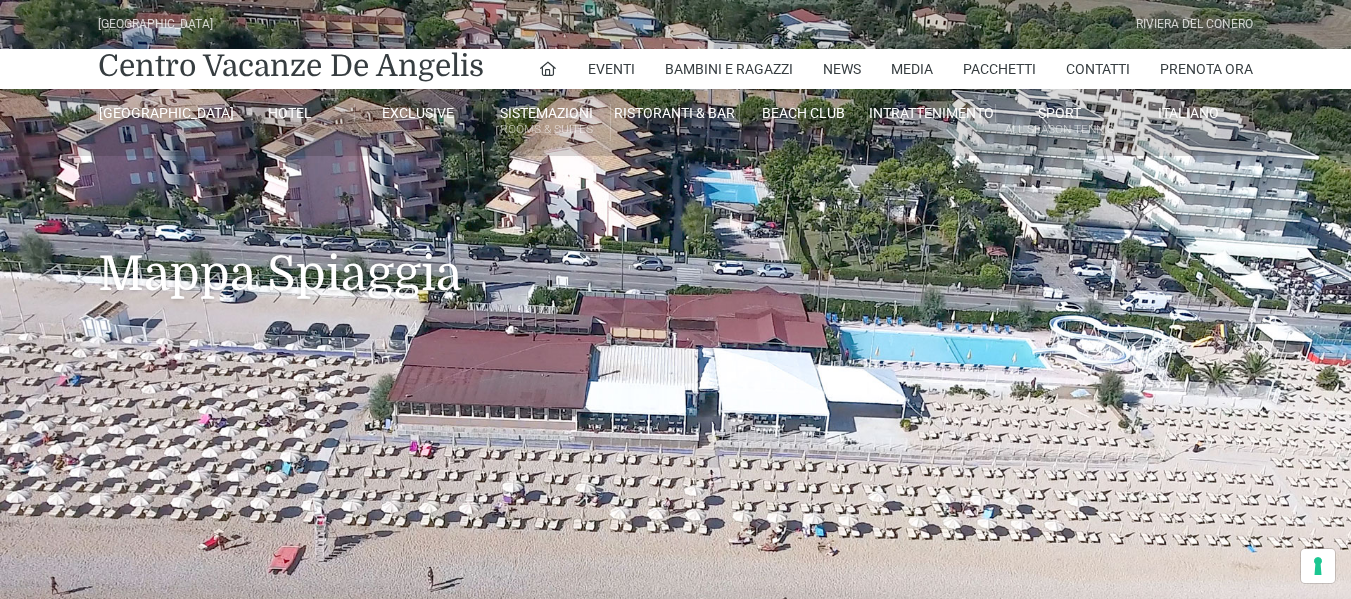 scroll, scrollTop: 0, scrollLeft: 0, axis: both 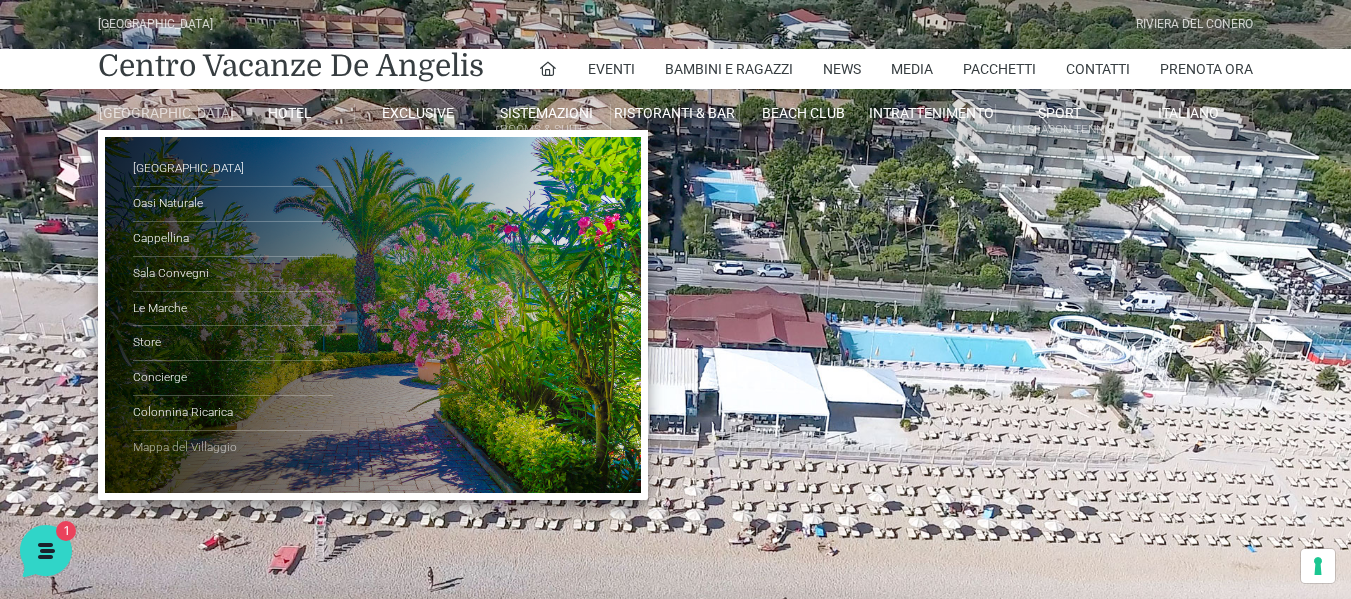 click on "Mappa del Villaggio" at bounding box center [233, 448] 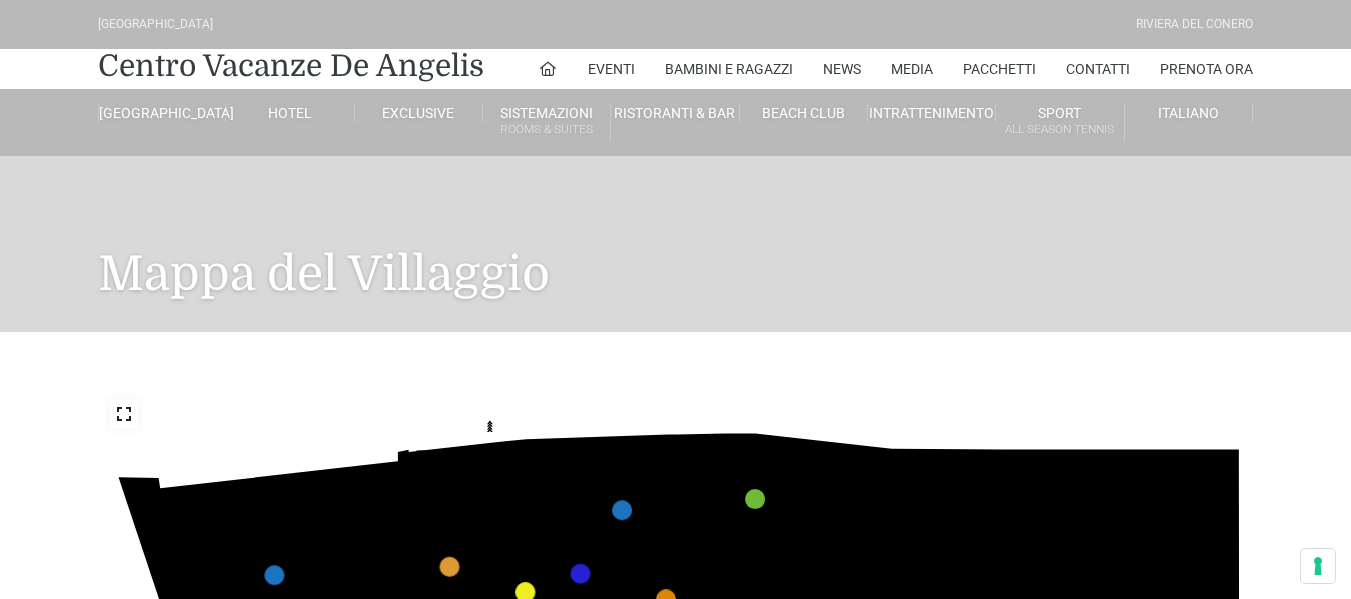 scroll, scrollTop: 0, scrollLeft: 0, axis: both 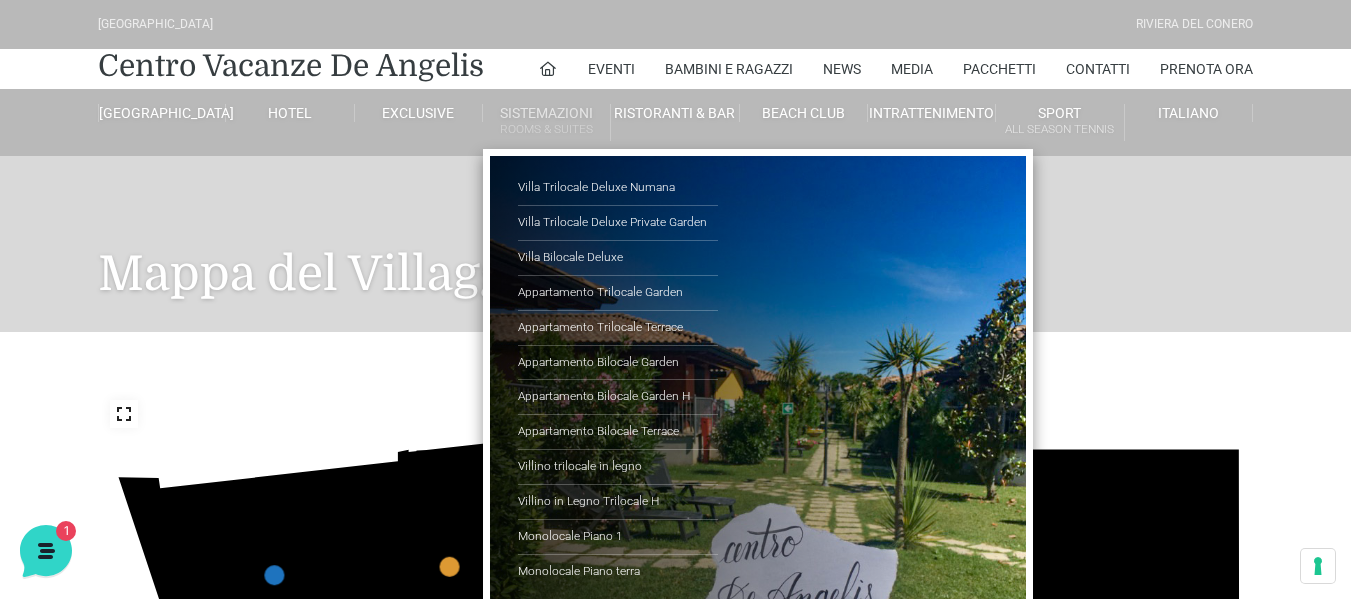 click on "Sistemazioni Rooms & Suites
Villa Trilocale Deluxe Numana
Villa Trilocale Deluxe Private Garden
Villa Bilocale Deluxe
Appartamento Trilocale Garden
Appartamento Trilocale Terrace
Appartamento Bilocale Garden
Appartamento Bilocale Garden H
Appartamento Bilocale Terrace
Villino trilocale in legno
Villino in Legno Trilocale H
Monolocale Piano 1
Monolocale Piano terra" at bounding box center (547, 122) 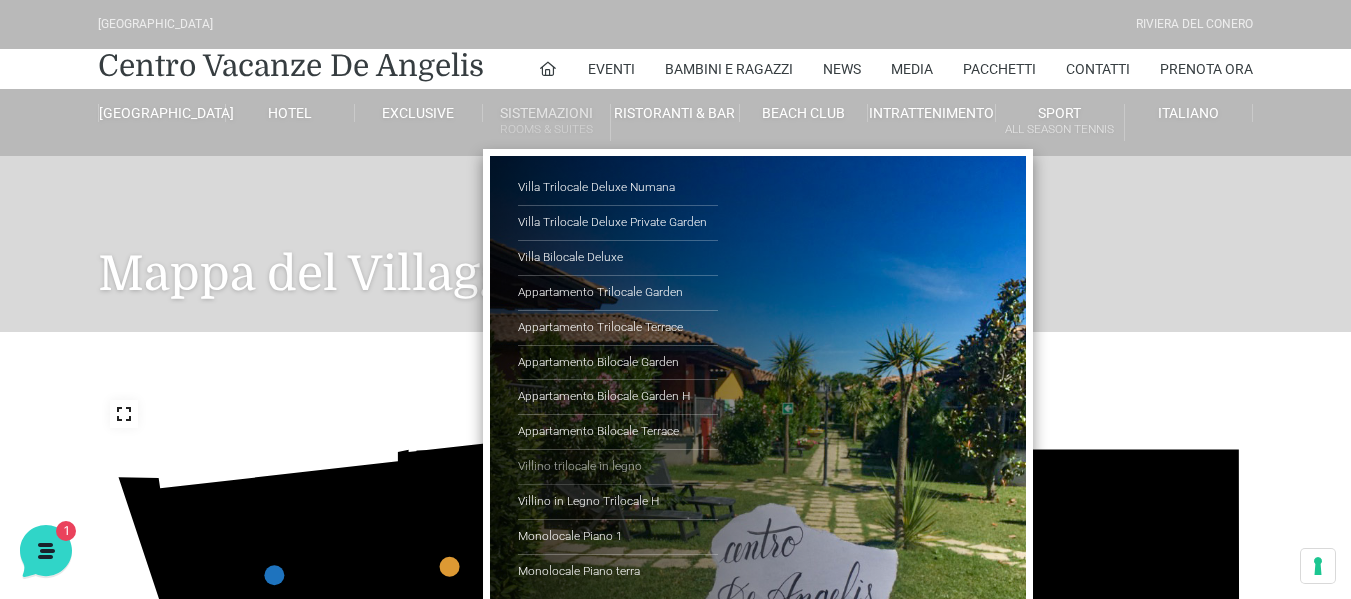 click on "Villino trilocale in legno" at bounding box center [618, 467] 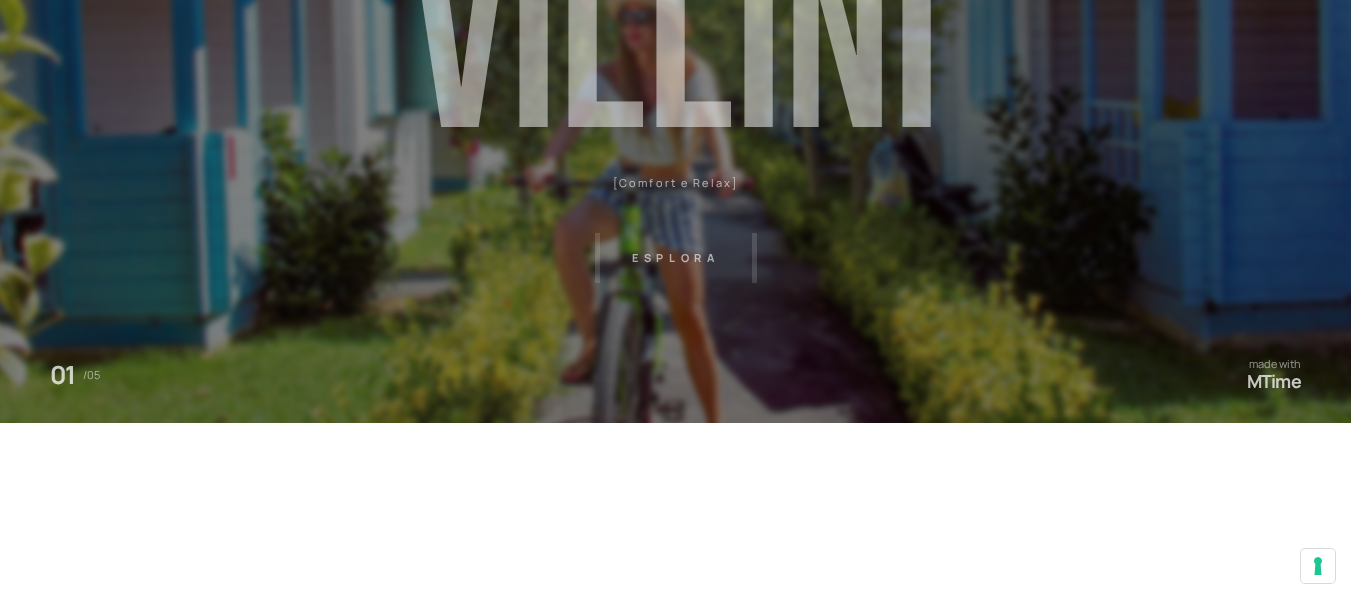 scroll, scrollTop: 274, scrollLeft: 0, axis: vertical 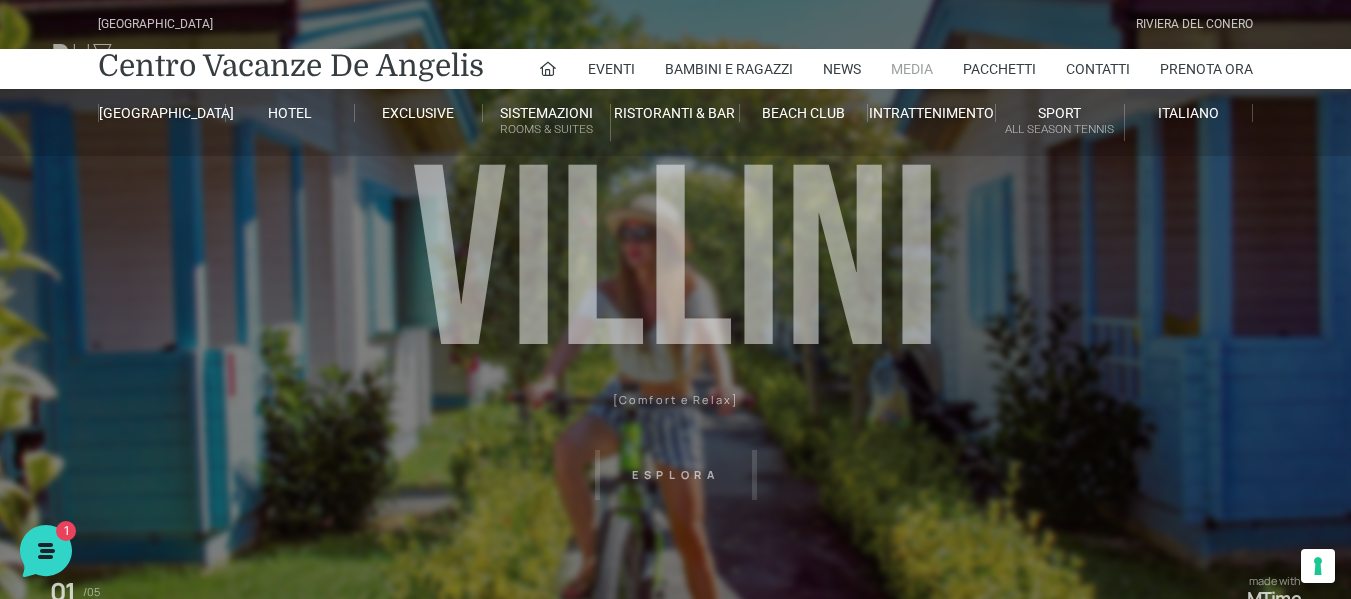 click on "Media" at bounding box center (912, 69) 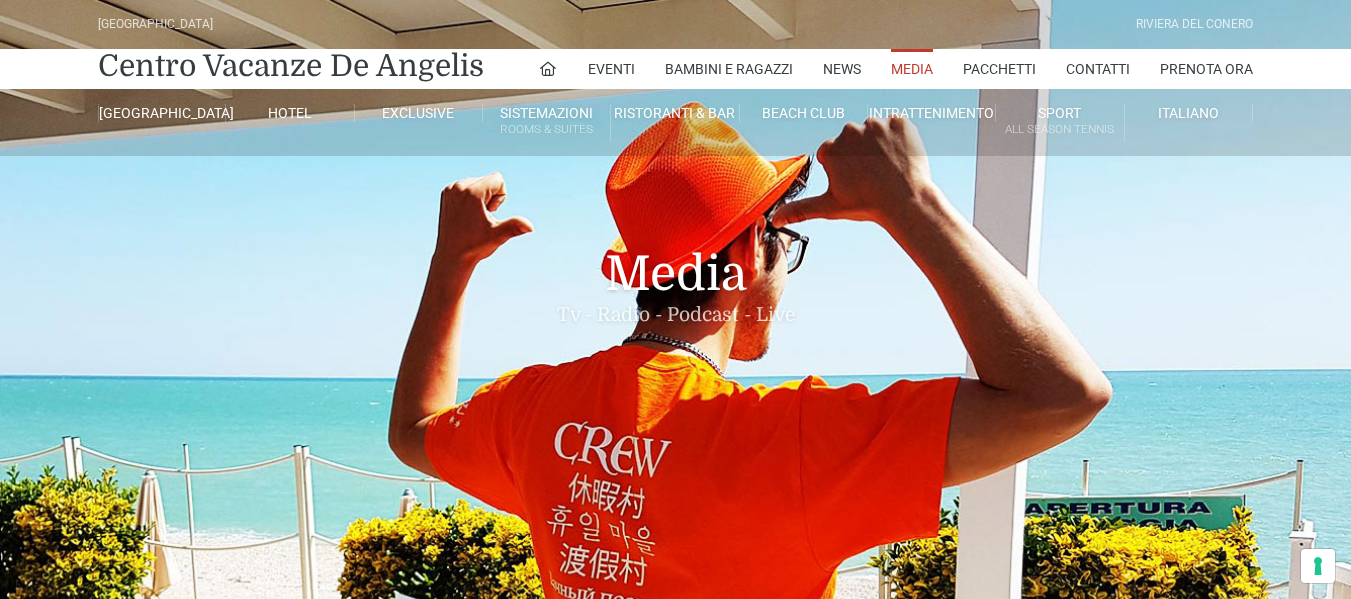 scroll, scrollTop: 0, scrollLeft: 0, axis: both 